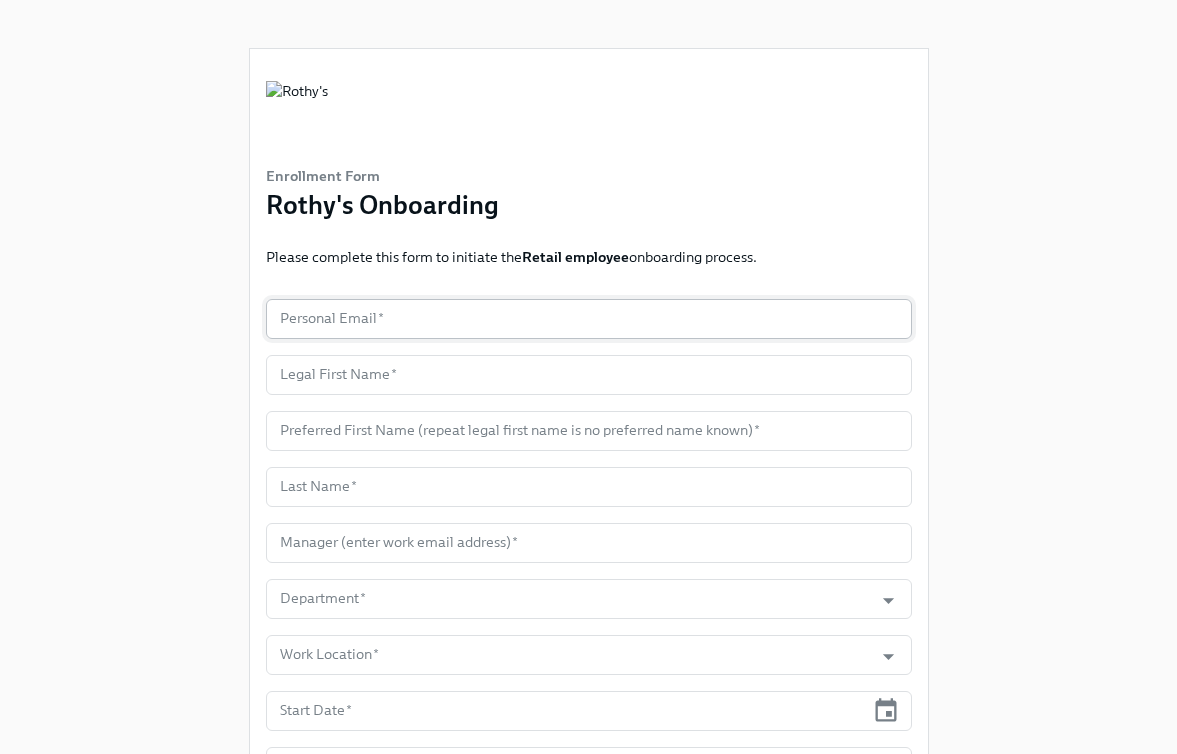 scroll, scrollTop: 0, scrollLeft: 0, axis: both 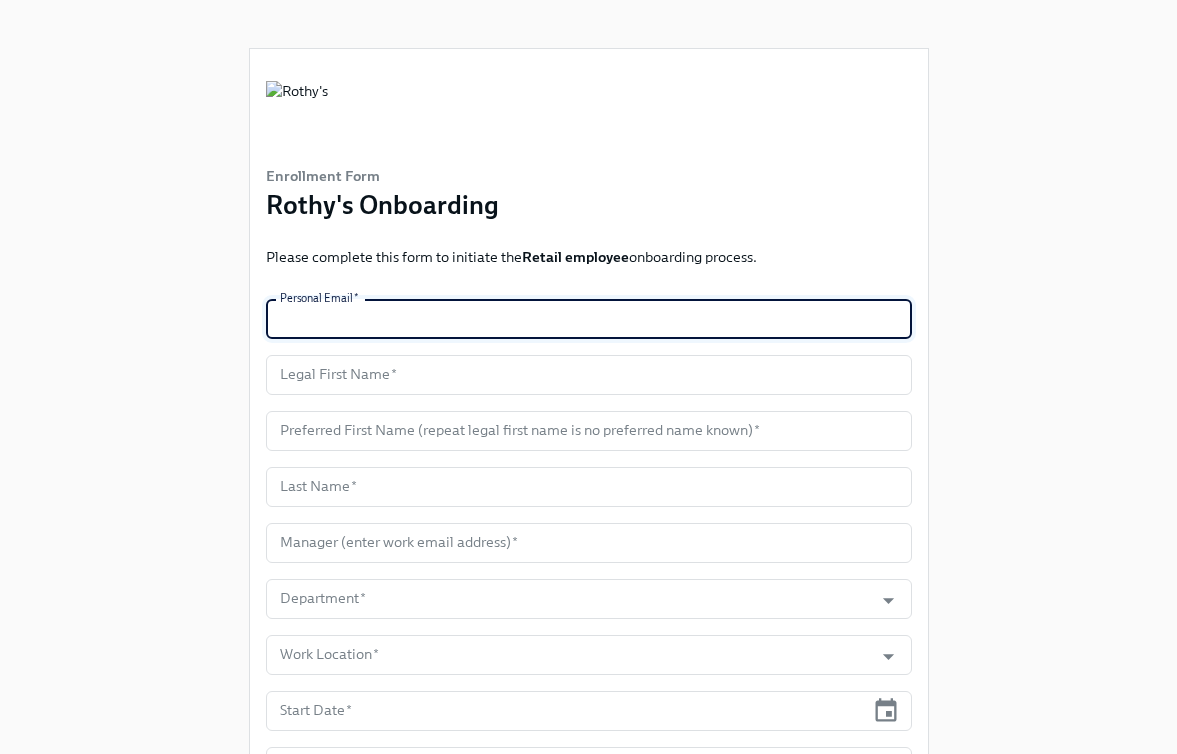 click at bounding box center (589, 319) 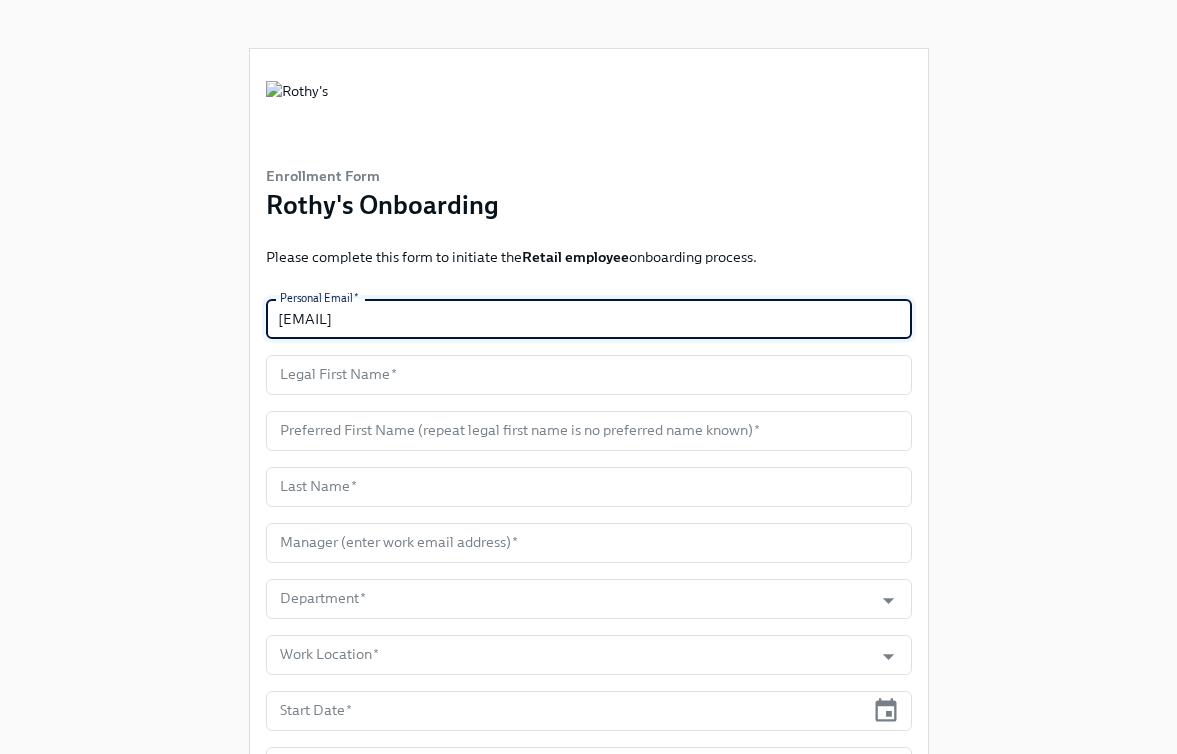 type on "awrigh22@oswego.edu" 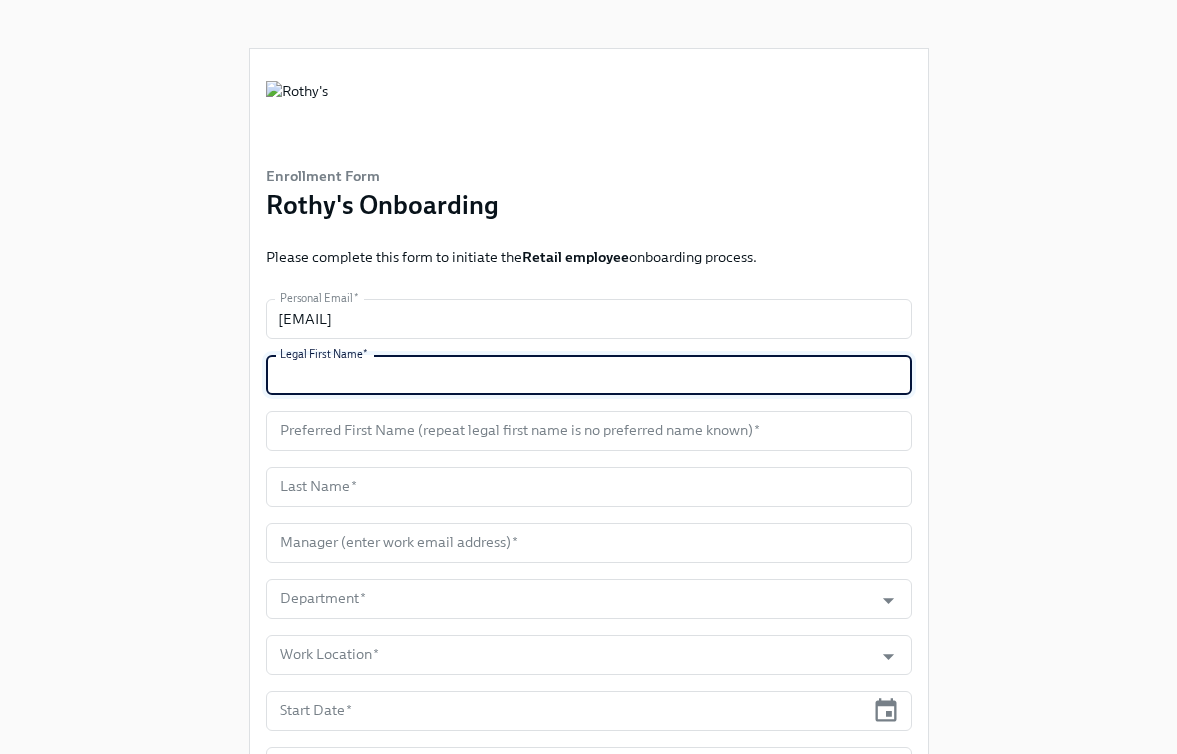 click at bounding box center (589, 375) 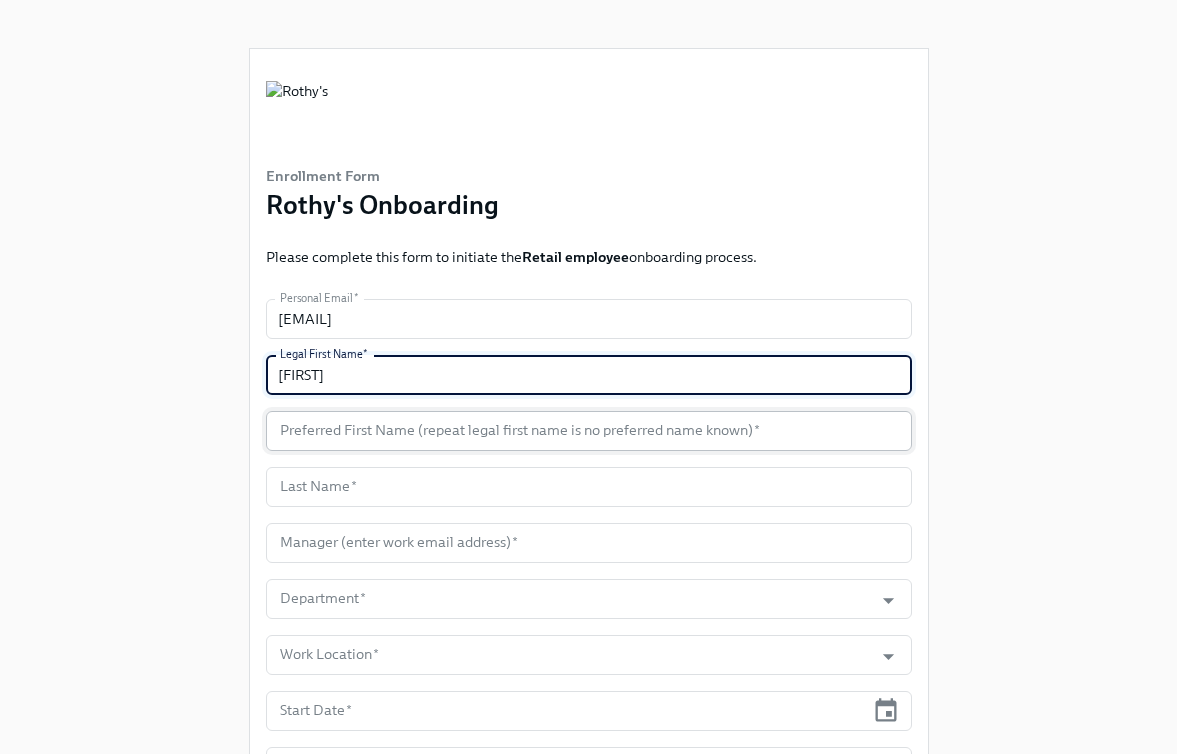 type on "Aliyah" 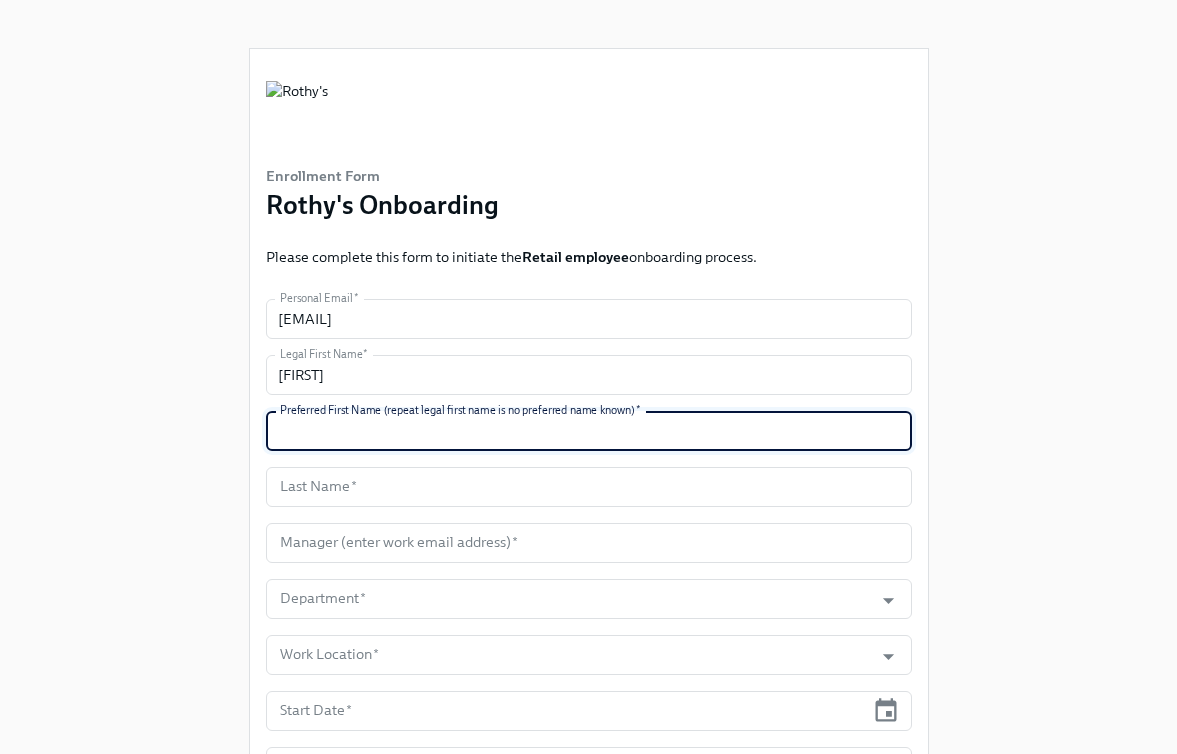 paste on "Aliyah" 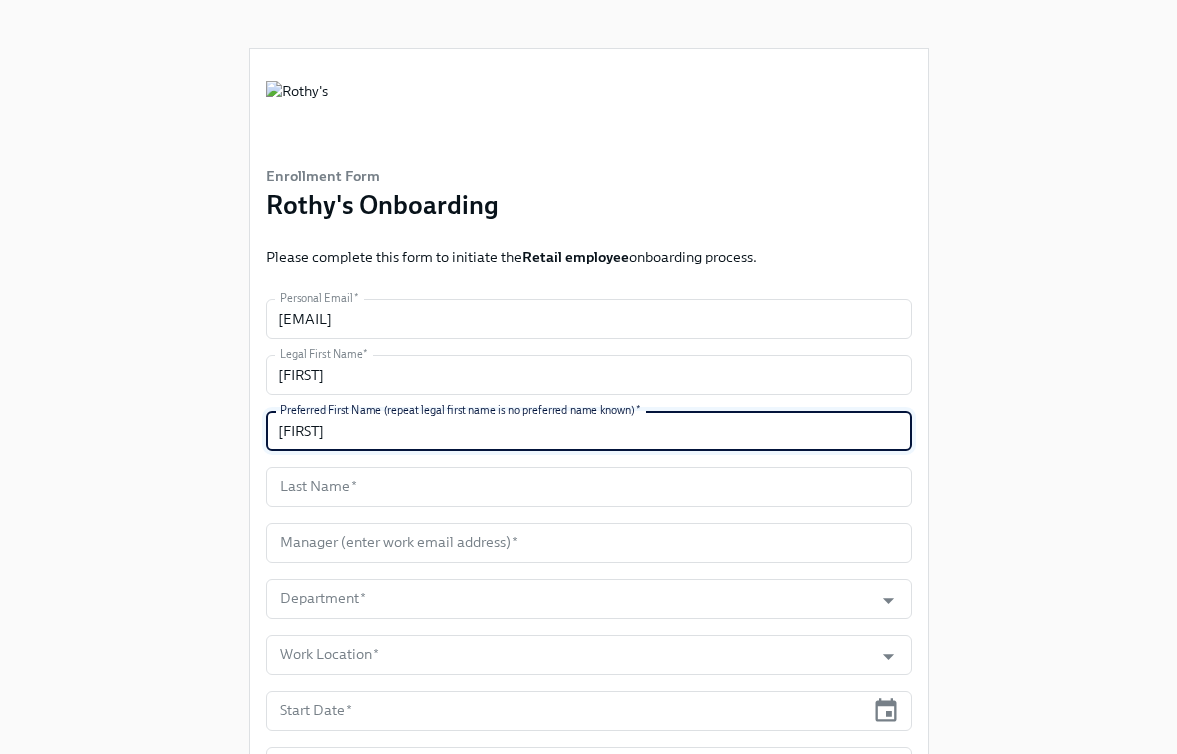 type on "Aliyah" 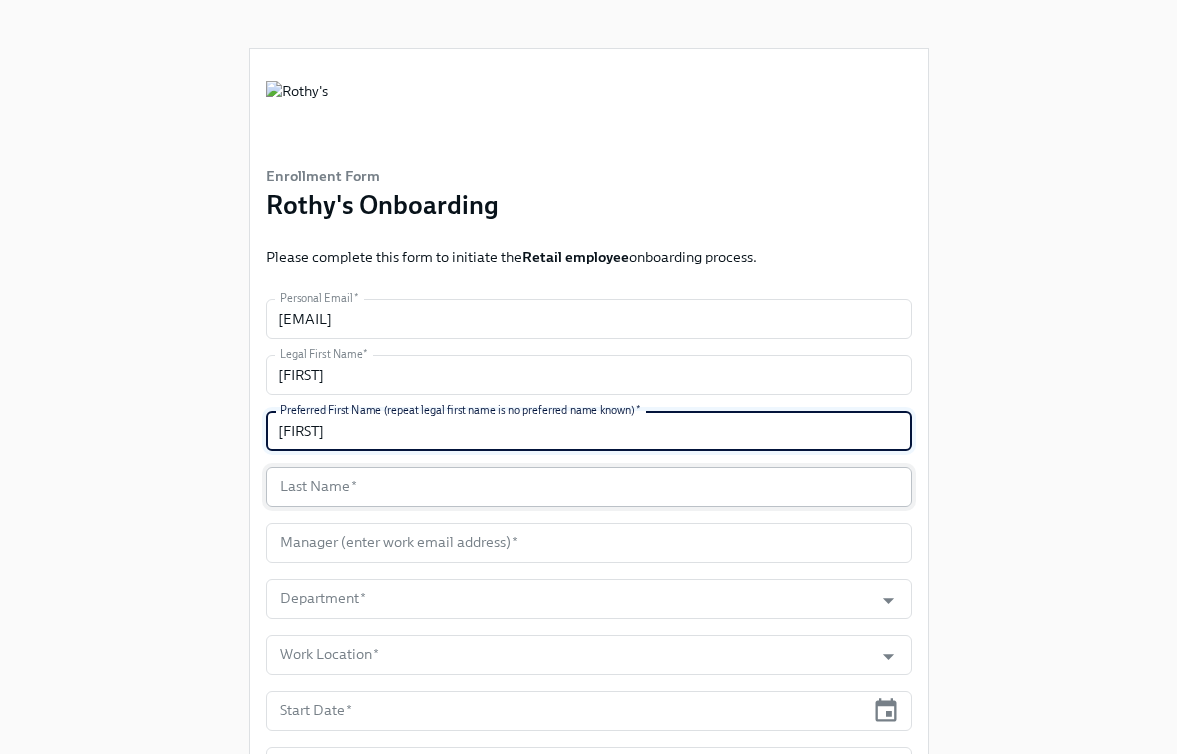 click at bounding box center (589, 487) 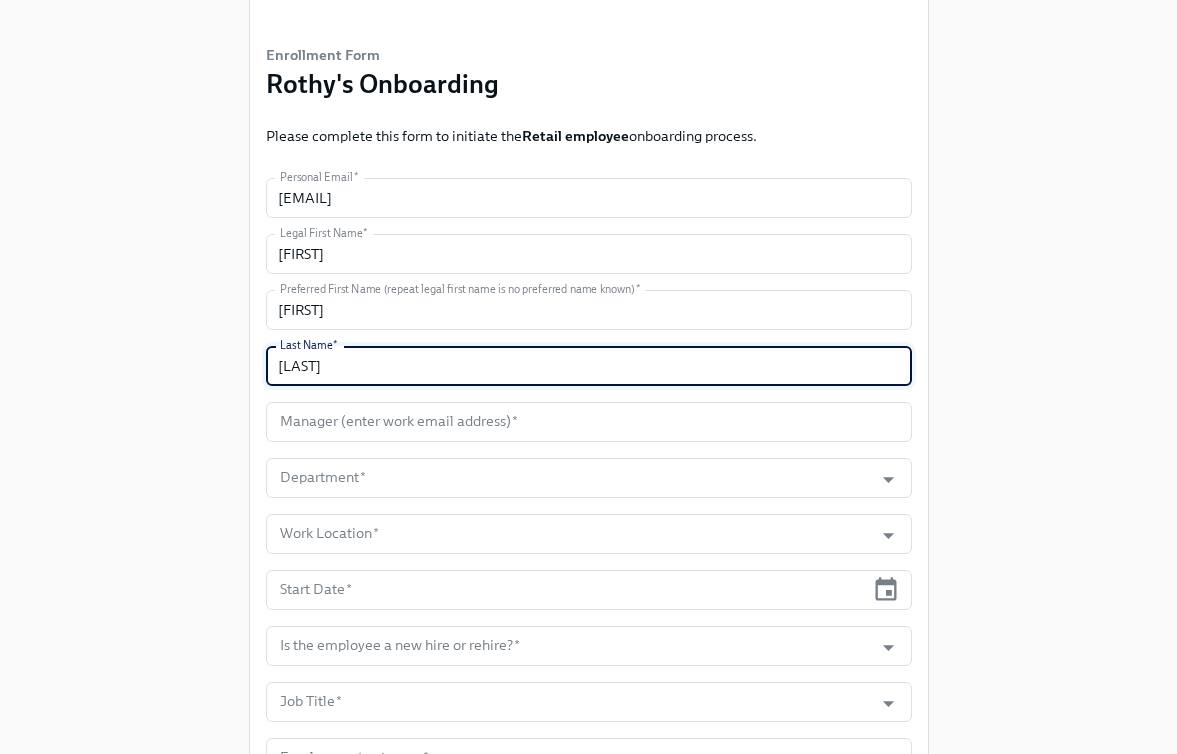 scroll, scrollTop: 155, scrollLeft: 0, axis: vertical 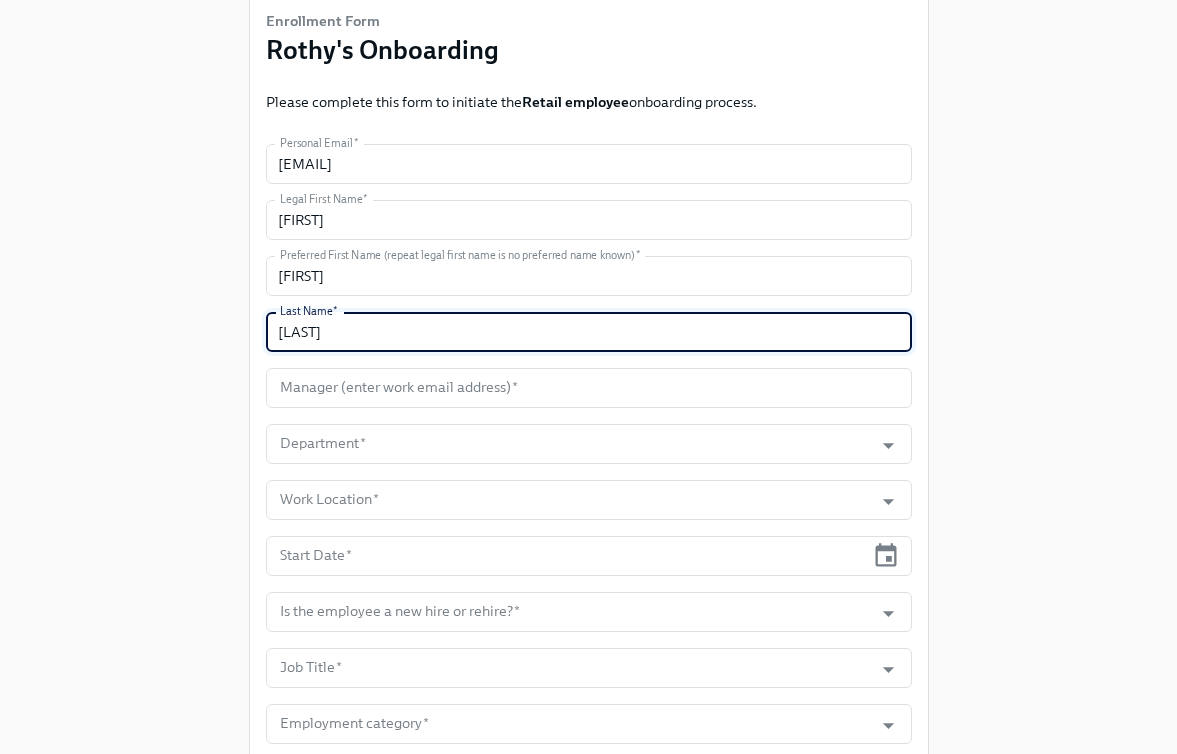 type on "Wright" 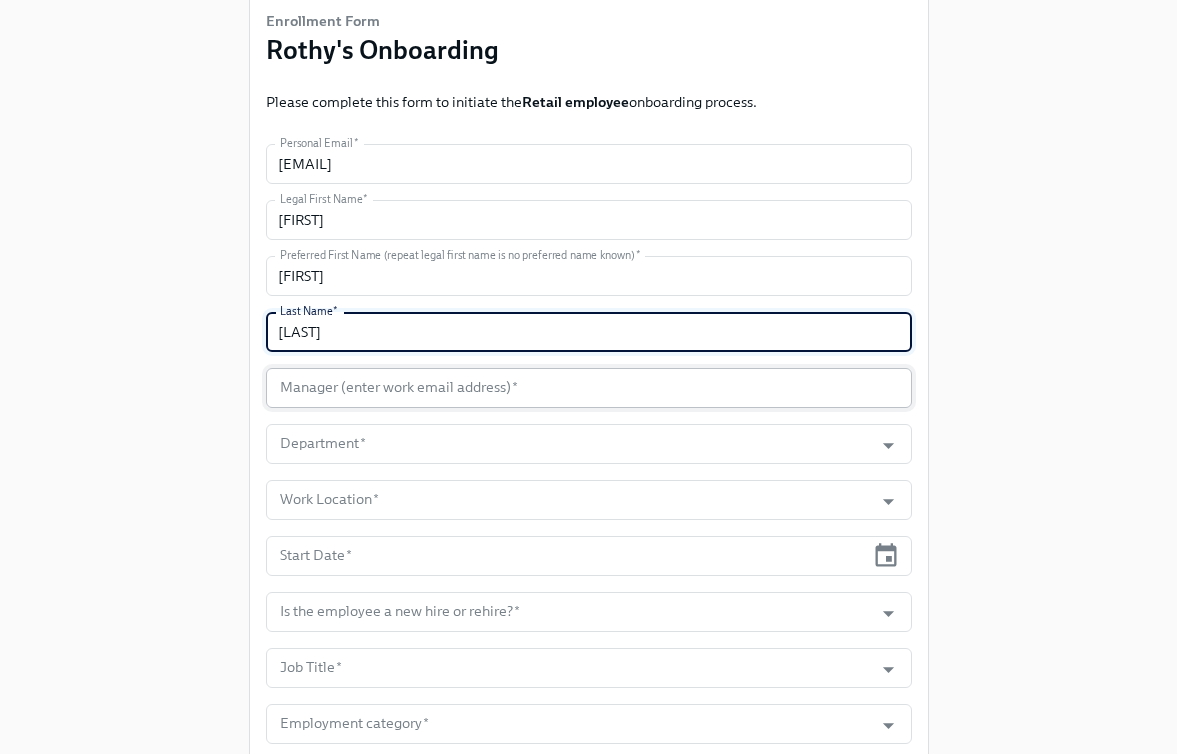click at bounding box center [589, 388] 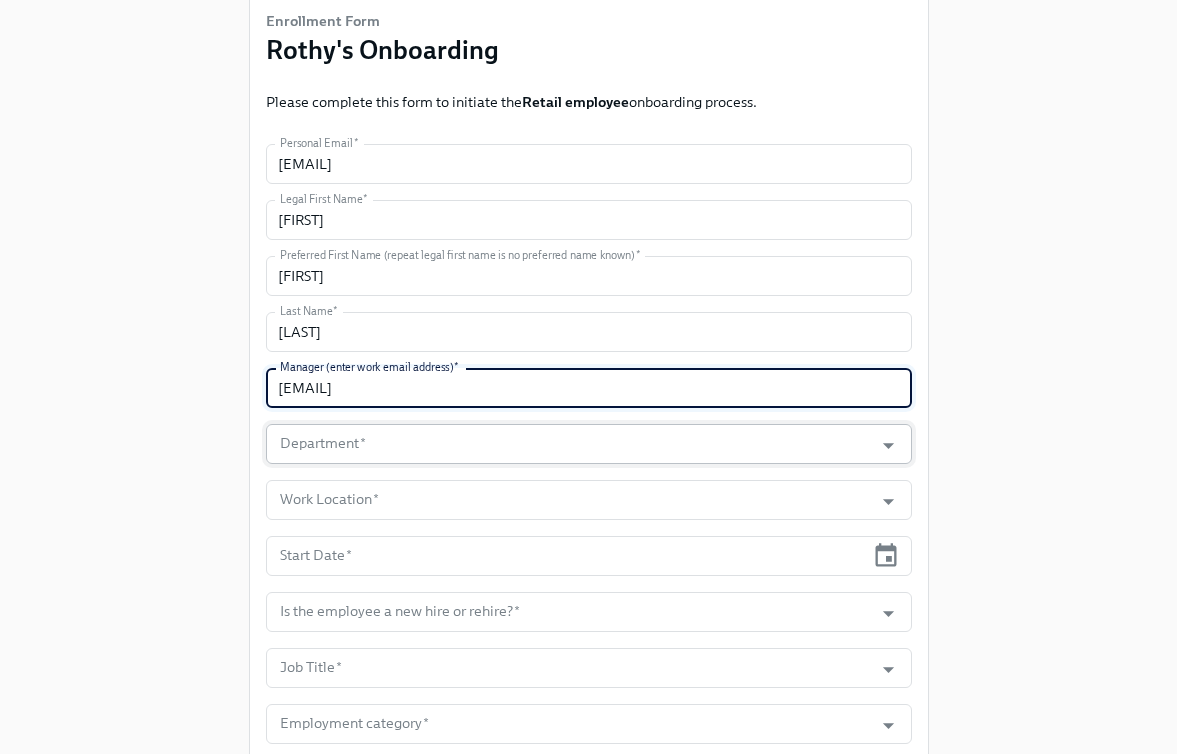 type on "austinmanning@rothys.com" 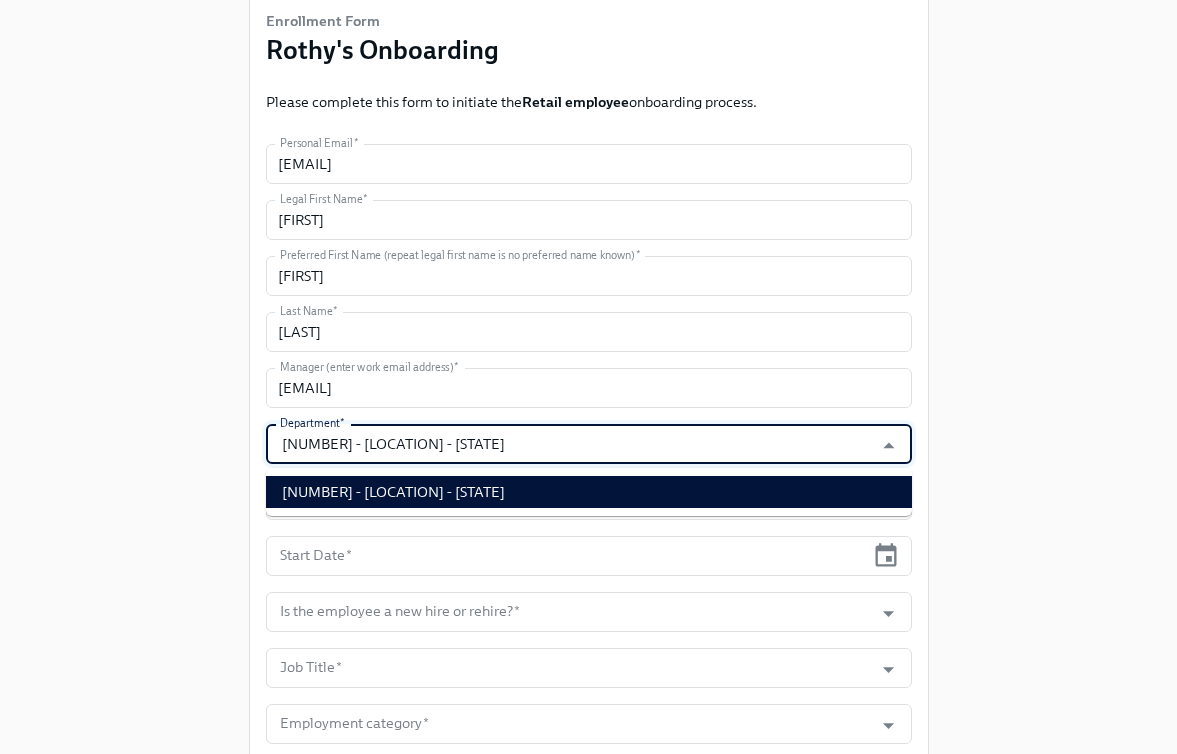 type on "103800 - Williamsburg - NY" 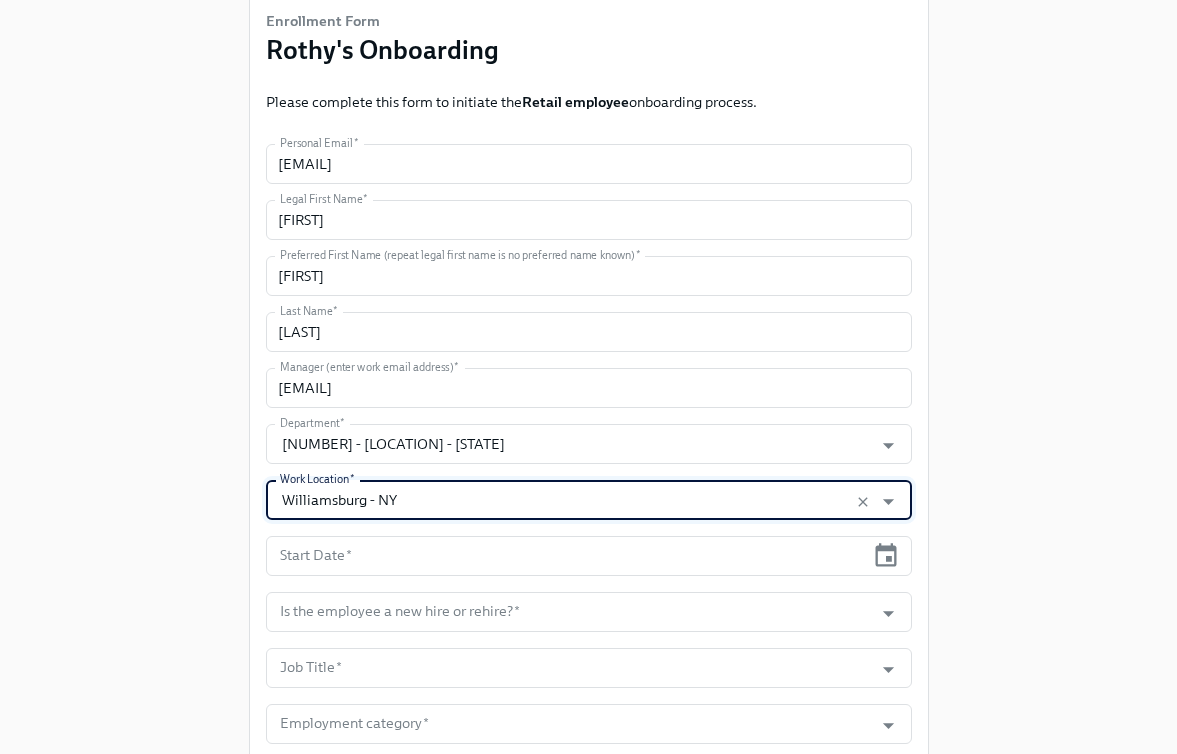 type on "Williamsburg - NY" 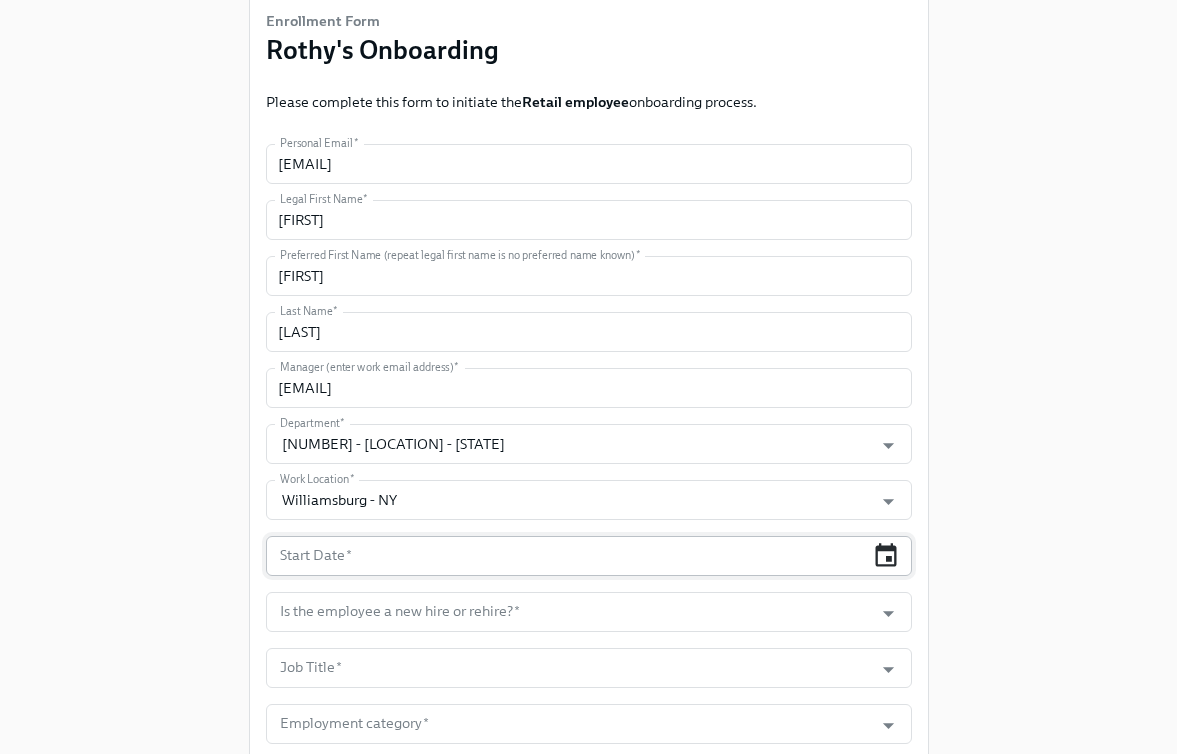click 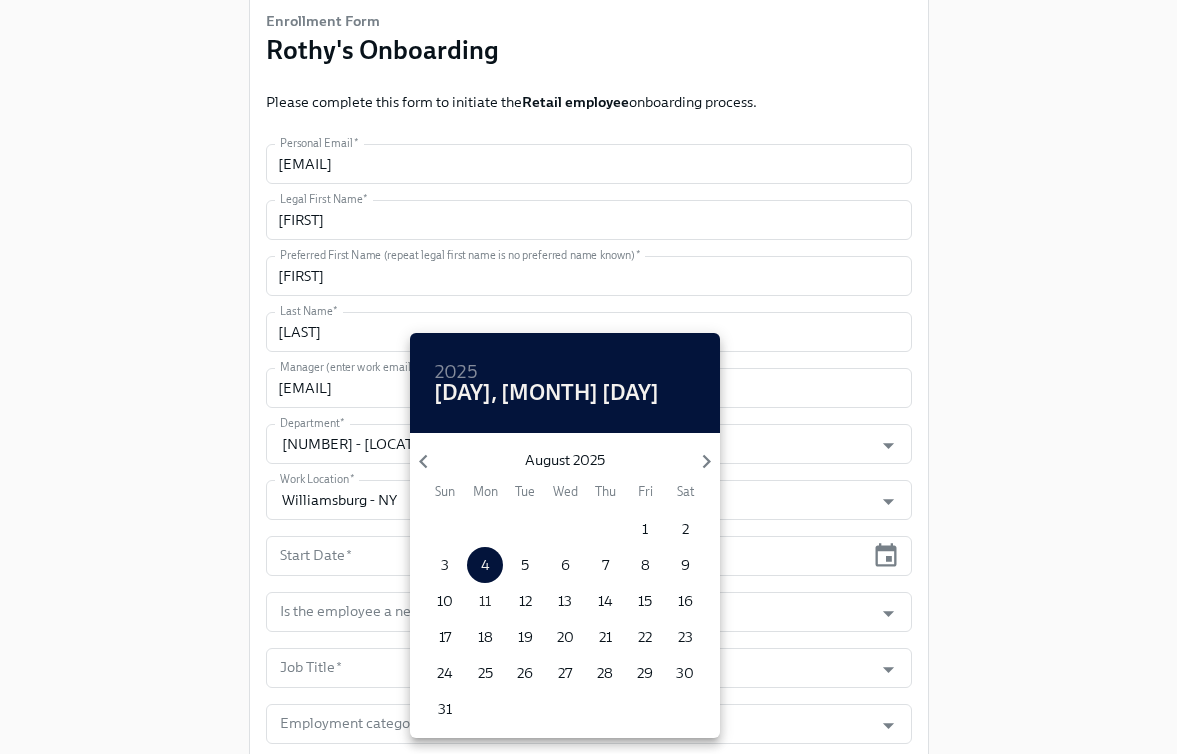 click on "11" at bounding box center (485, 601) 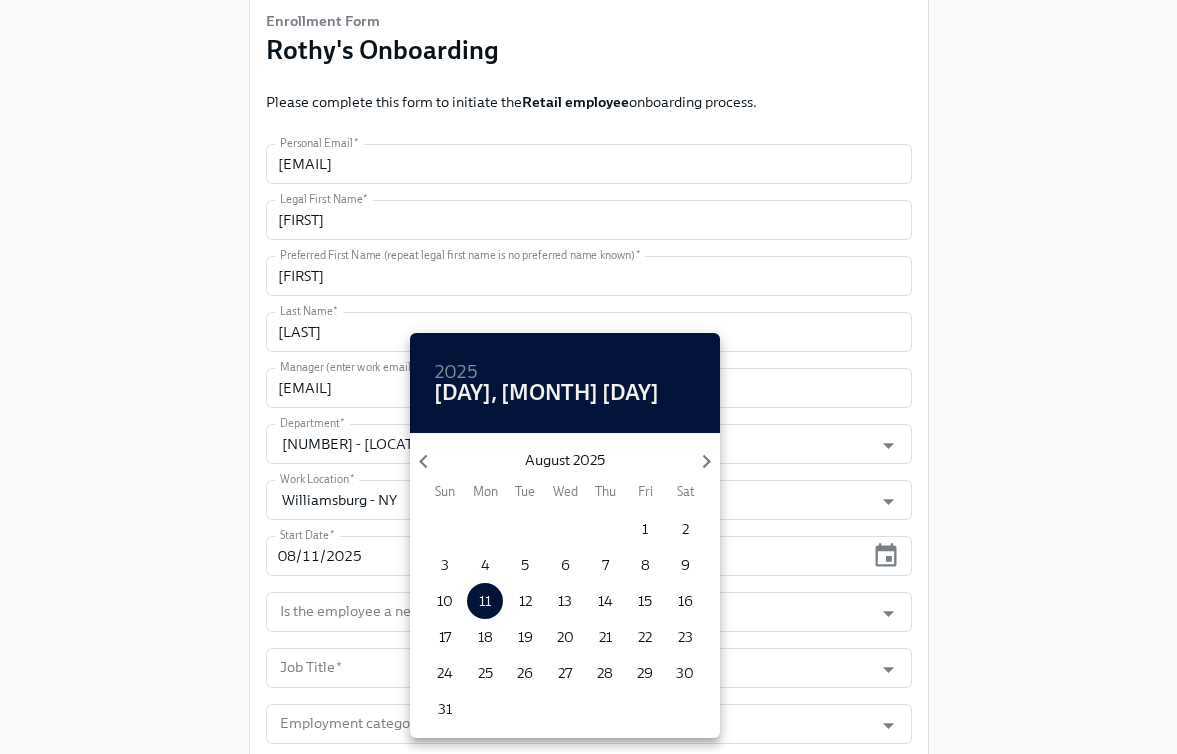 click at bounding box center (588, 377) 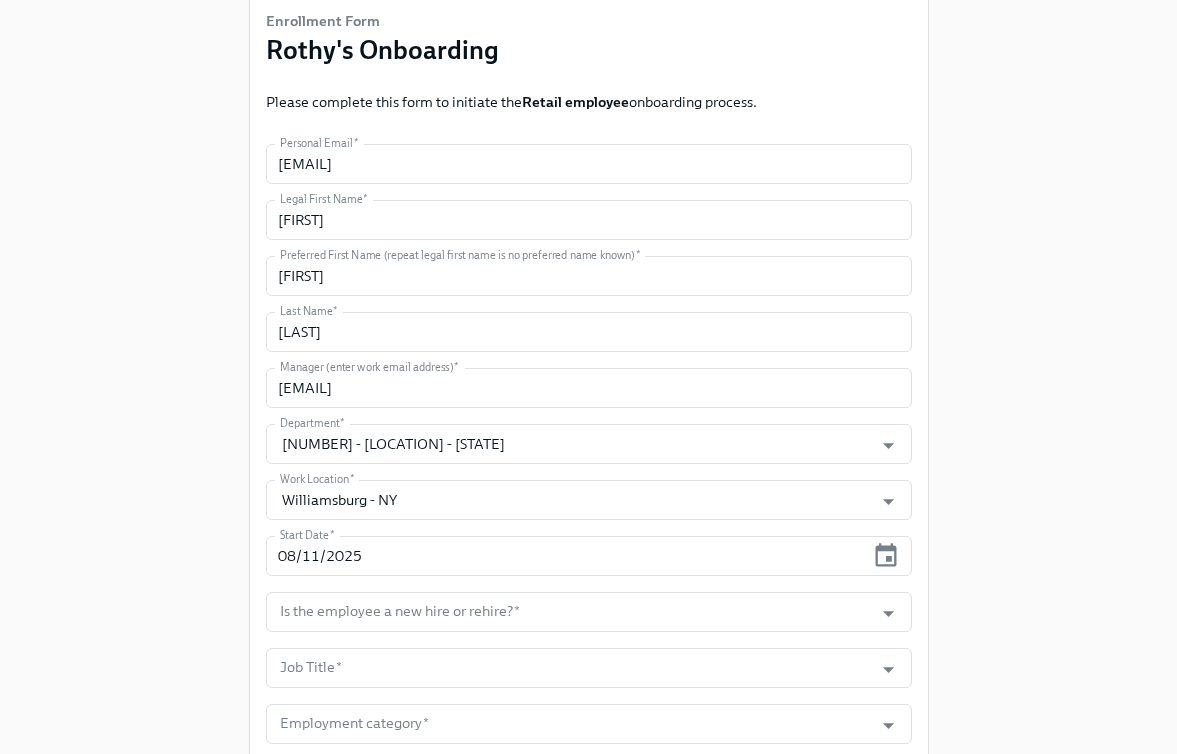 click on "2025 Mon, Aug 11 August 2025 Sun Mon Tue Wed Thu Fri Sat 27 28 29 30 31 1 2 3 4 5 6 7 8 9 10 11 12 13 14 15 16 17 18 19 20 21 22 23 24 25 26 27 28 29 30 31 1 2 3 4 5 6" at bounding box center (588, 377) 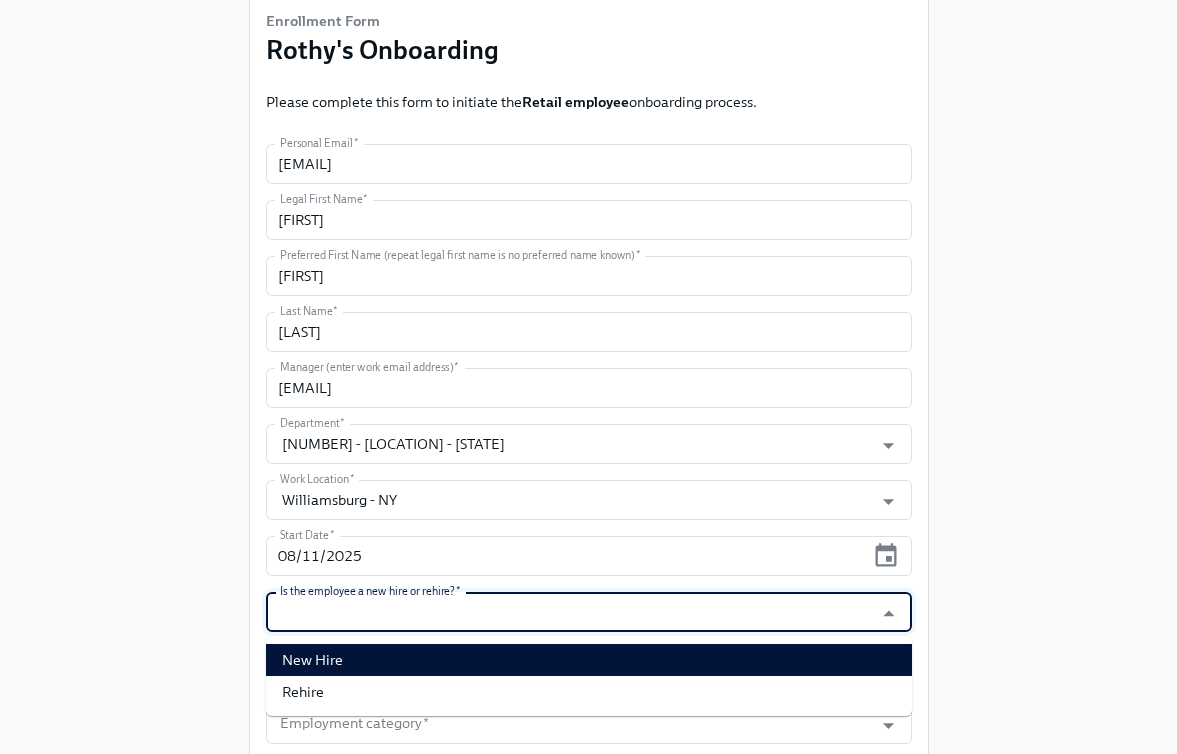 click on "New Hire" at bounding box center [589, 660] 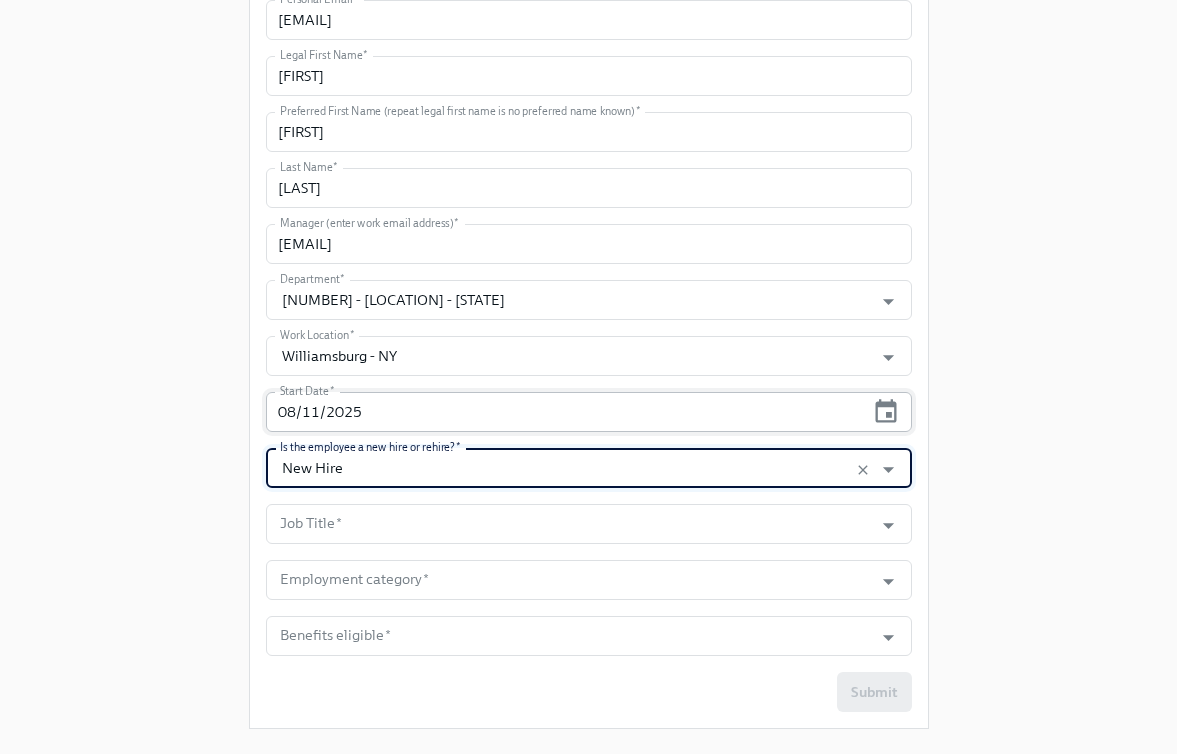 scroll, scrollTop: 338, scrollLeft: 0, axis: vertical 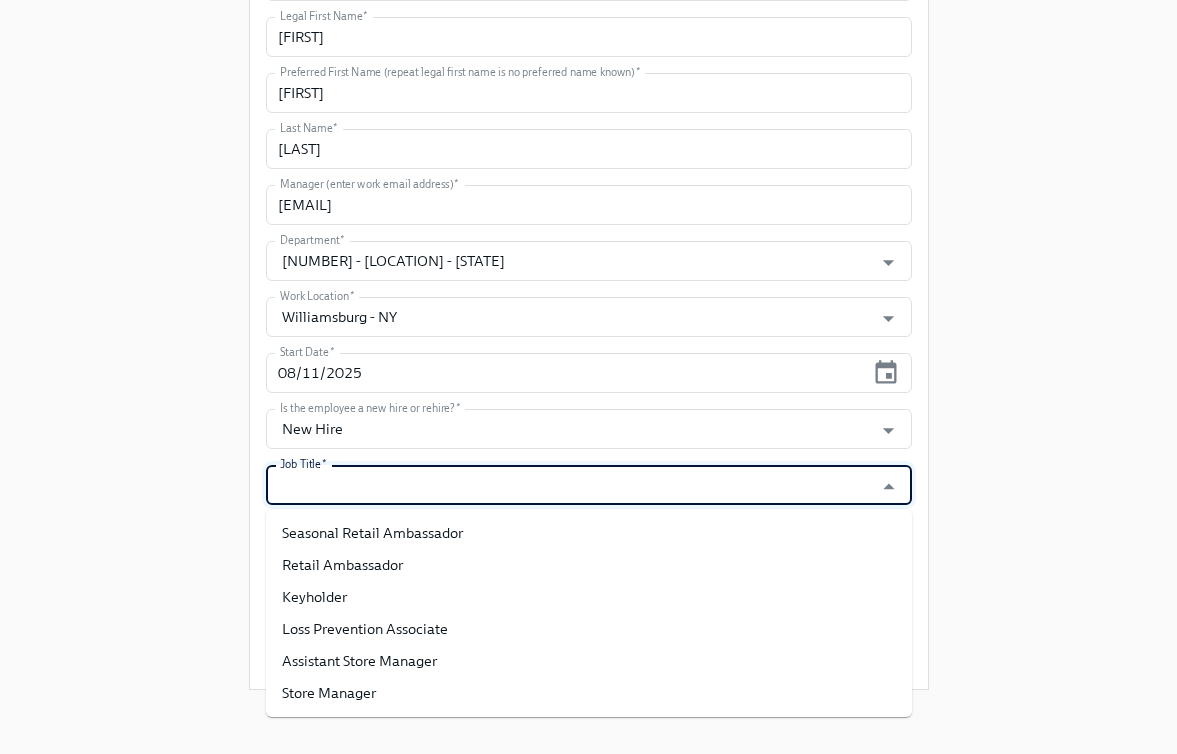 click on "Job Title   *" at bounding box center (570, 485) 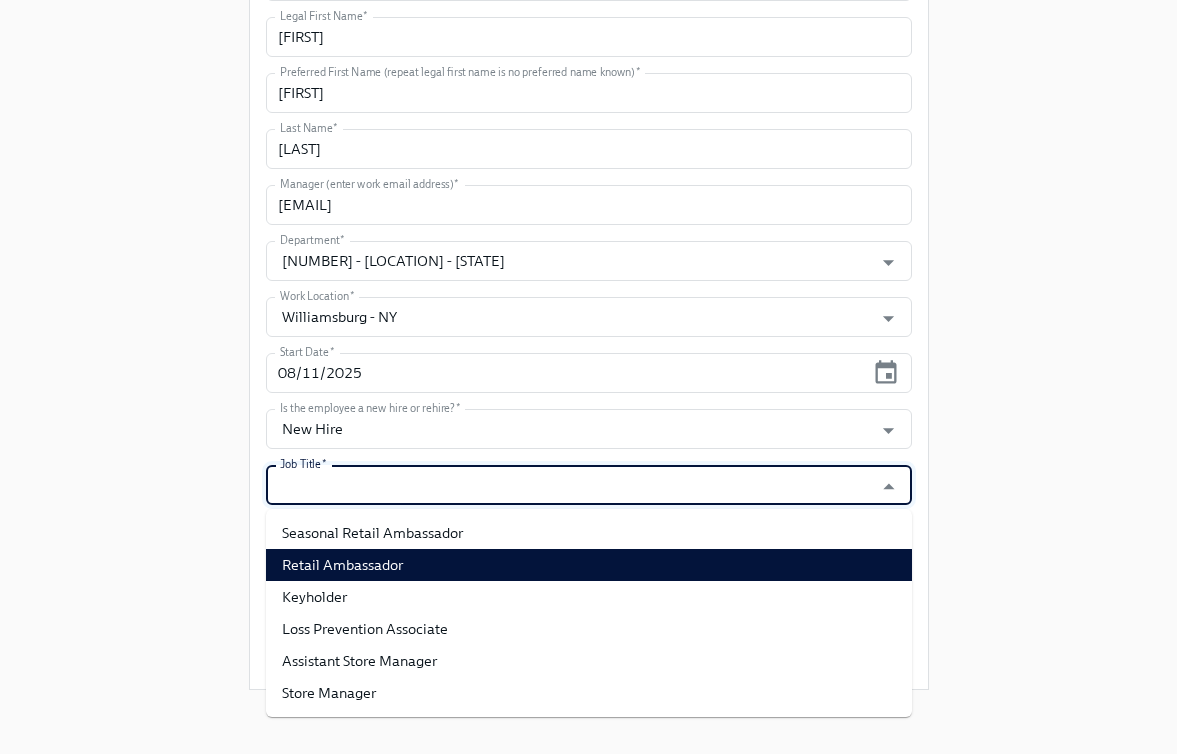 click on "Retail Ambassador" at bounding box center [589, 565] 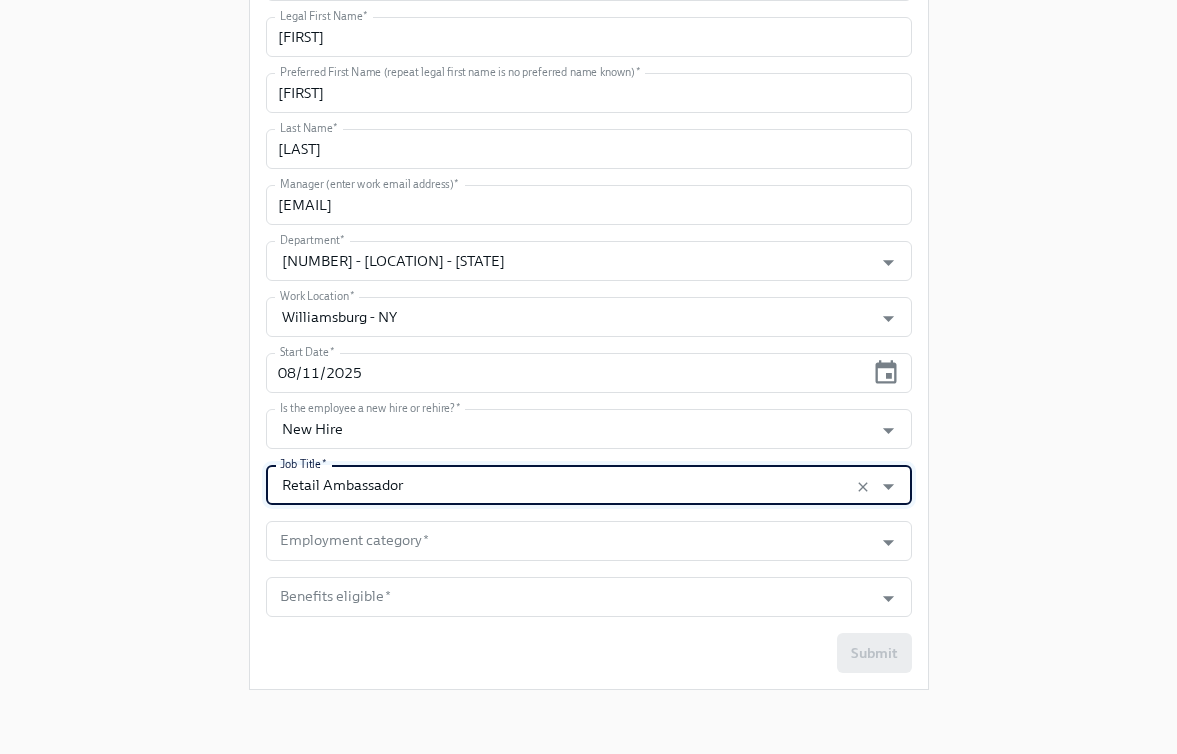 click on "Personal Email   * awrigh22@oswego.edu Personal Email  * Legal First Name   * Aliyah Legal First Name  * Preferred First Name (repeat legal first name is no preferred name known)   * Aliyah Preferred First Name (repeat legal first name is no preferred name known)  * Last Name   * Wright Last Name  * Manager (enter work email address)   * austinmanning@rothys.com Manager (enter work email address)  * Department   * 103800 - Williamsburg - NY Department  * Work Location   * Williamsburg - NY Work Location  * Start Date   * 08/11/2025 Start Date  * Is the employee a new hire or rehire?   * New Hire Is the employee a new hire or rehire?  * Job Title   * Retail Ambassador Job Title  * Employment category   * Employment category  * Benefits eligible   * Benefits eligible  * Submit" at bounding box center [589, 317] 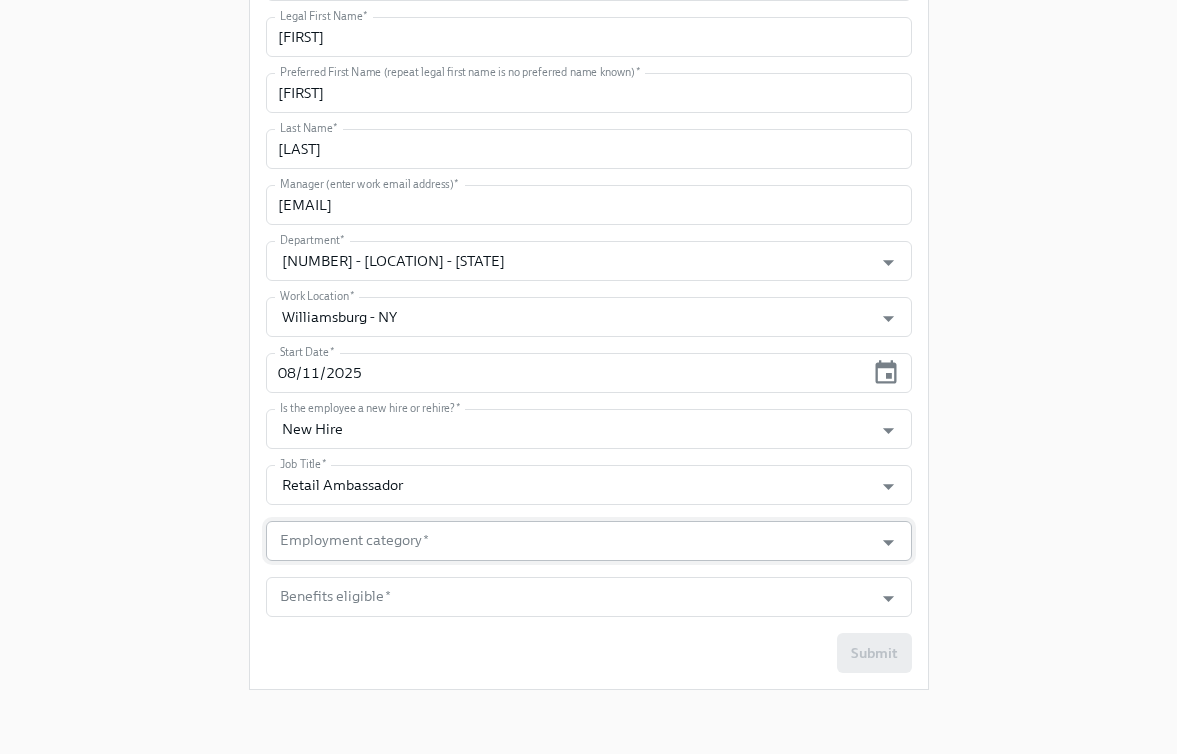 click on "Employment category   *" at bounding box center [570, 541] 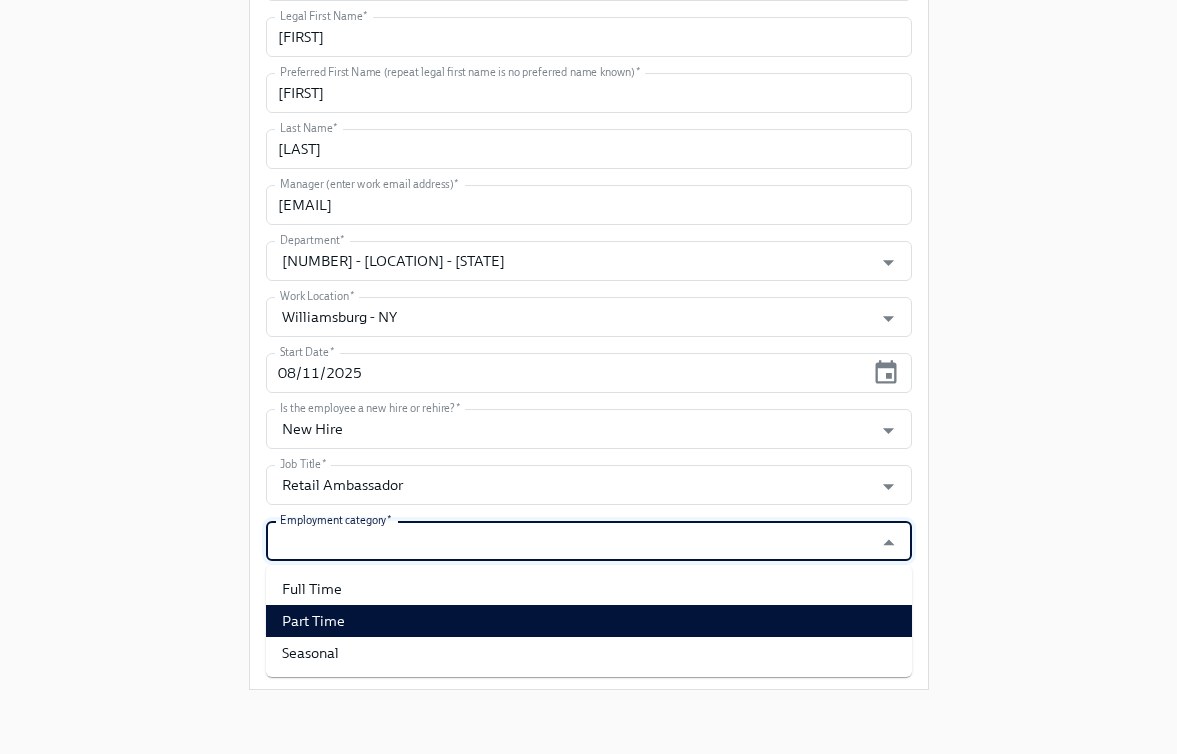 click on "Part Time" at bounding box center (589, 621) 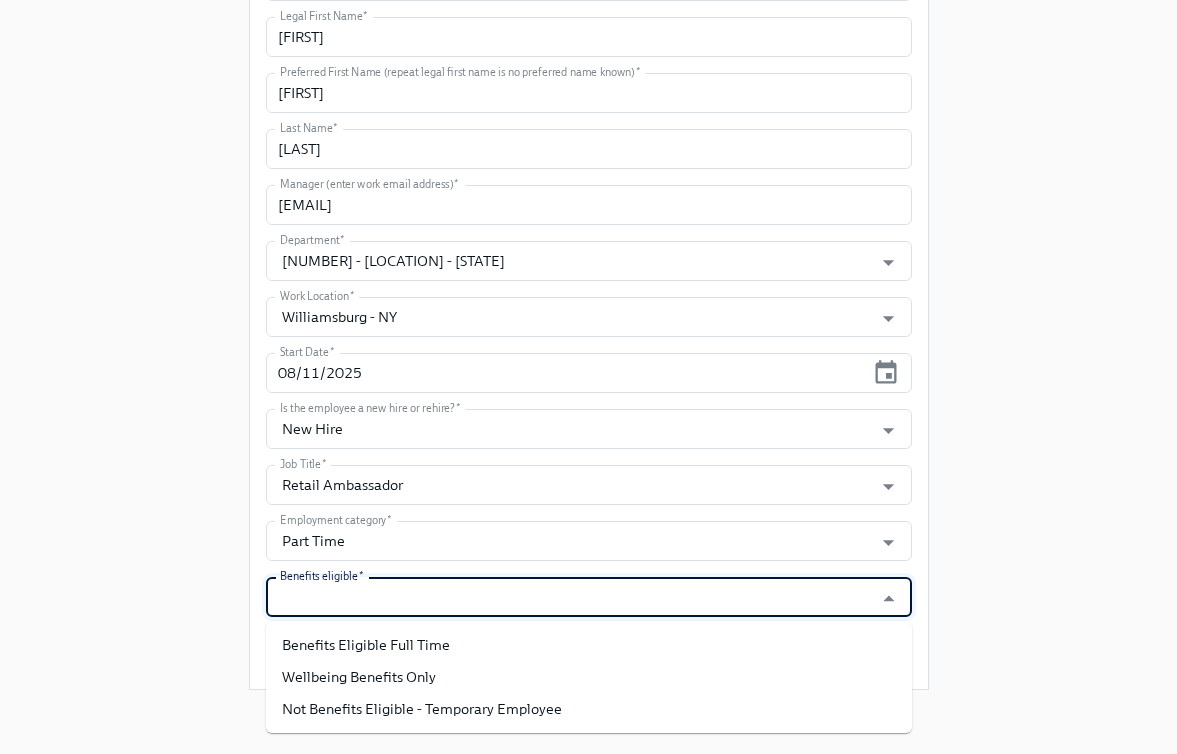 click on "Benefits eligible   *" at bounding box center (570, 597) 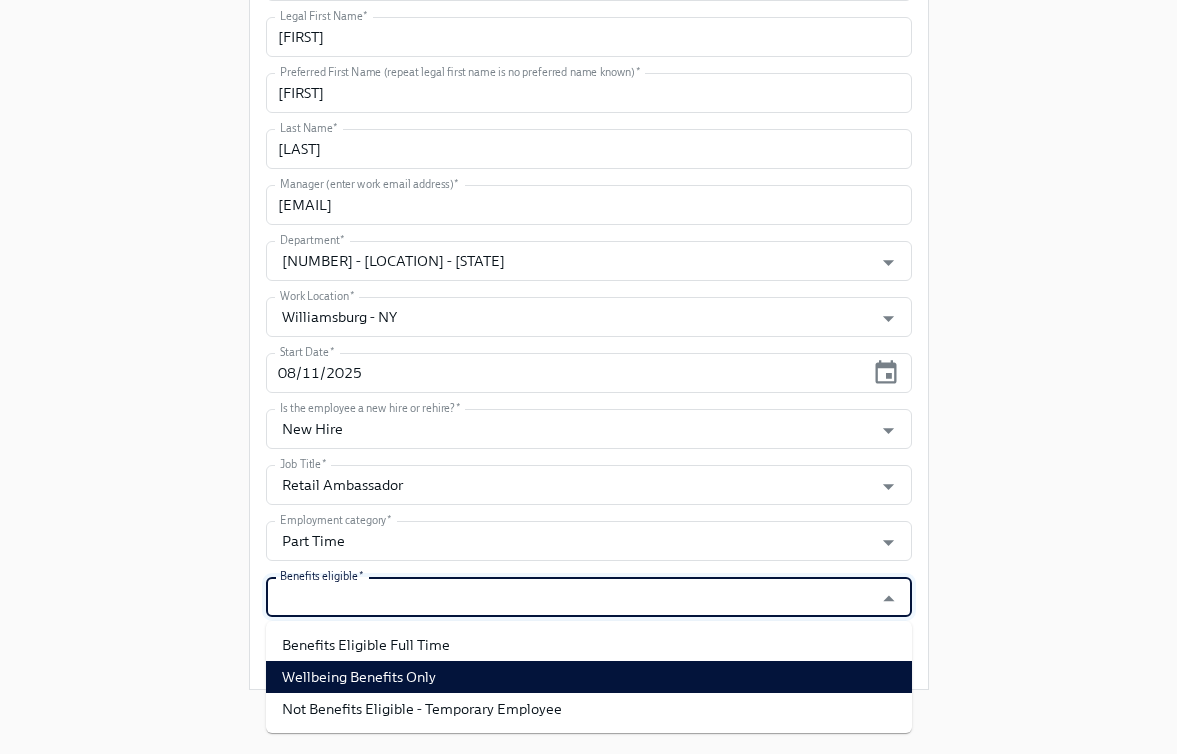 click on "Wellbeing Benefits Only" at bounding box center [589, 677] 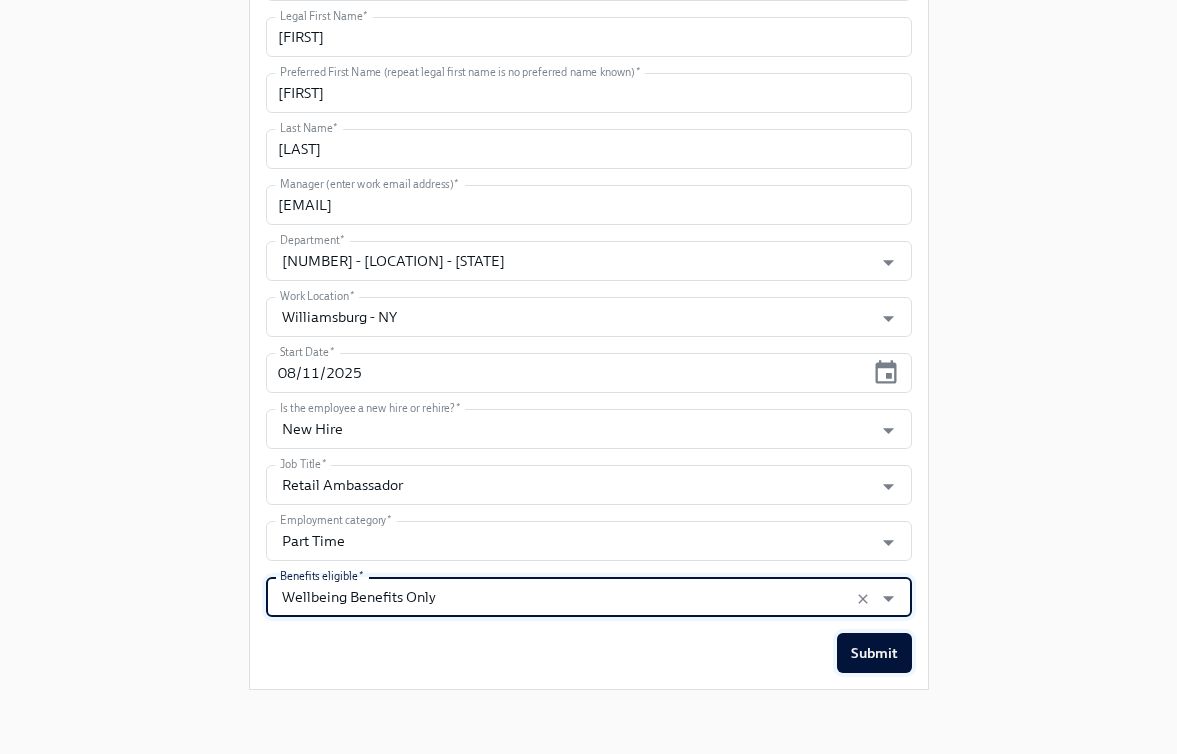 click on "Submit" at bounding box center [874, 653] 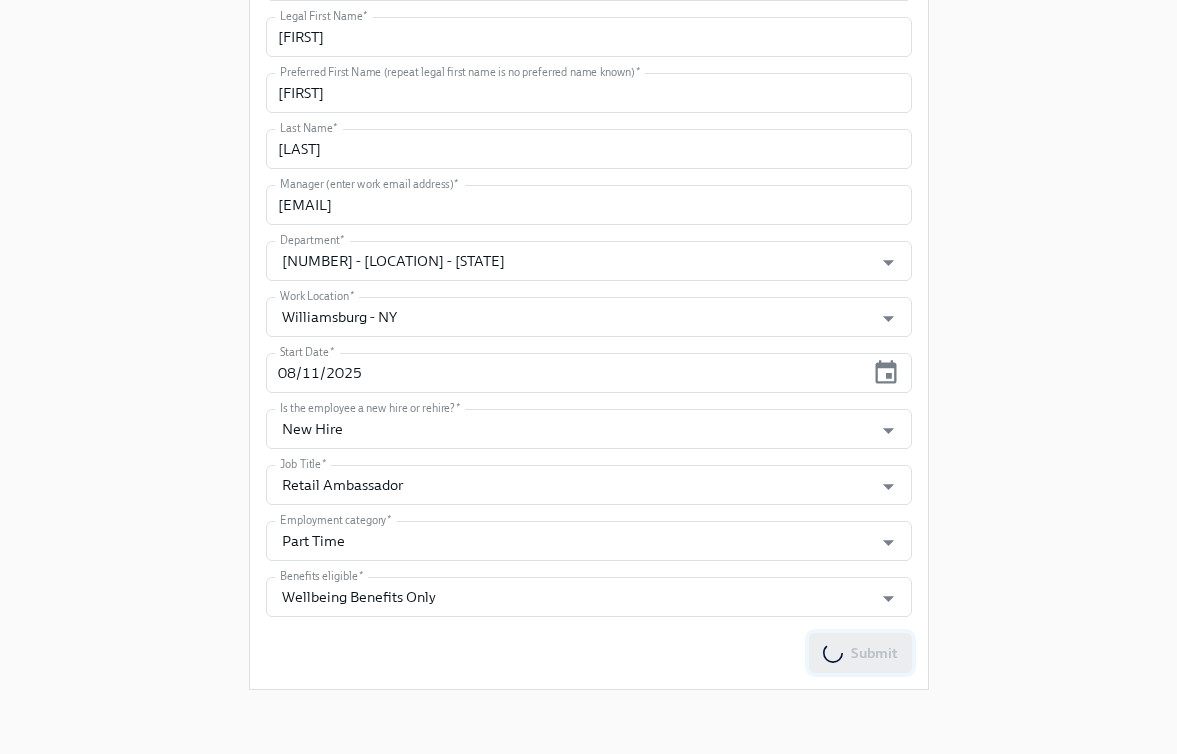 scroll, scrollTop: 0, scrollLeft: 0, axis: both 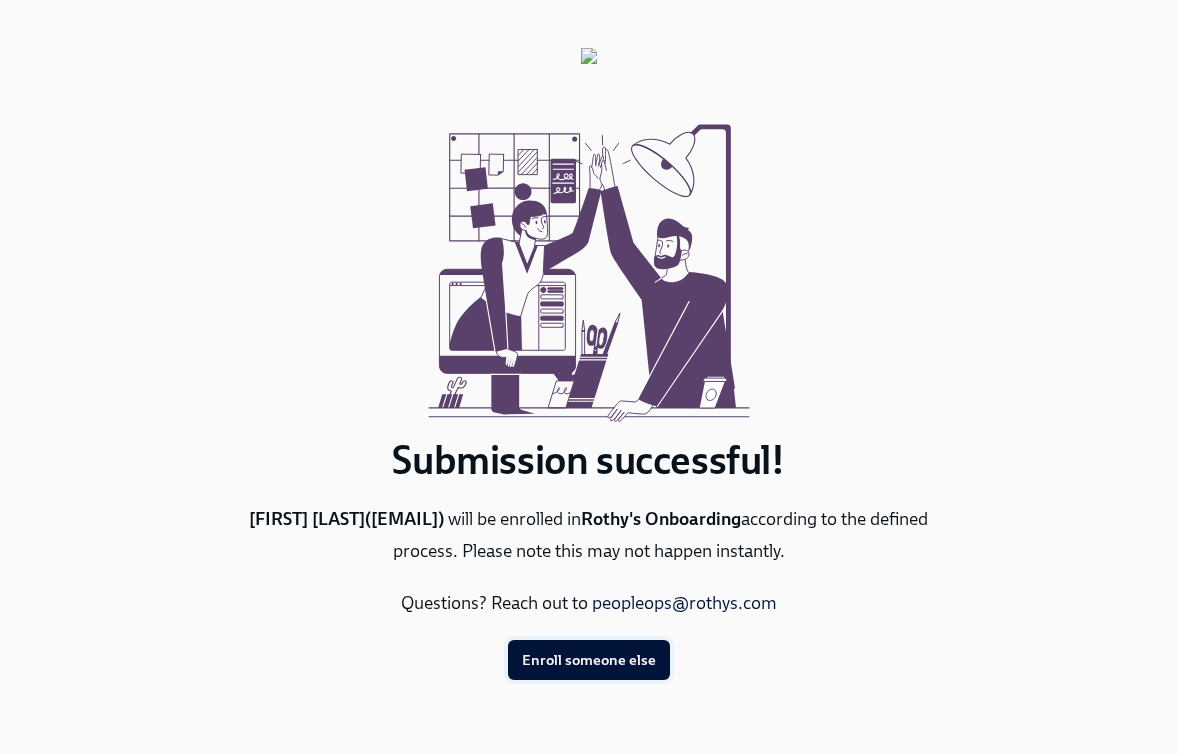 click on "Enroll someone else" at bounding box center (589, 660) 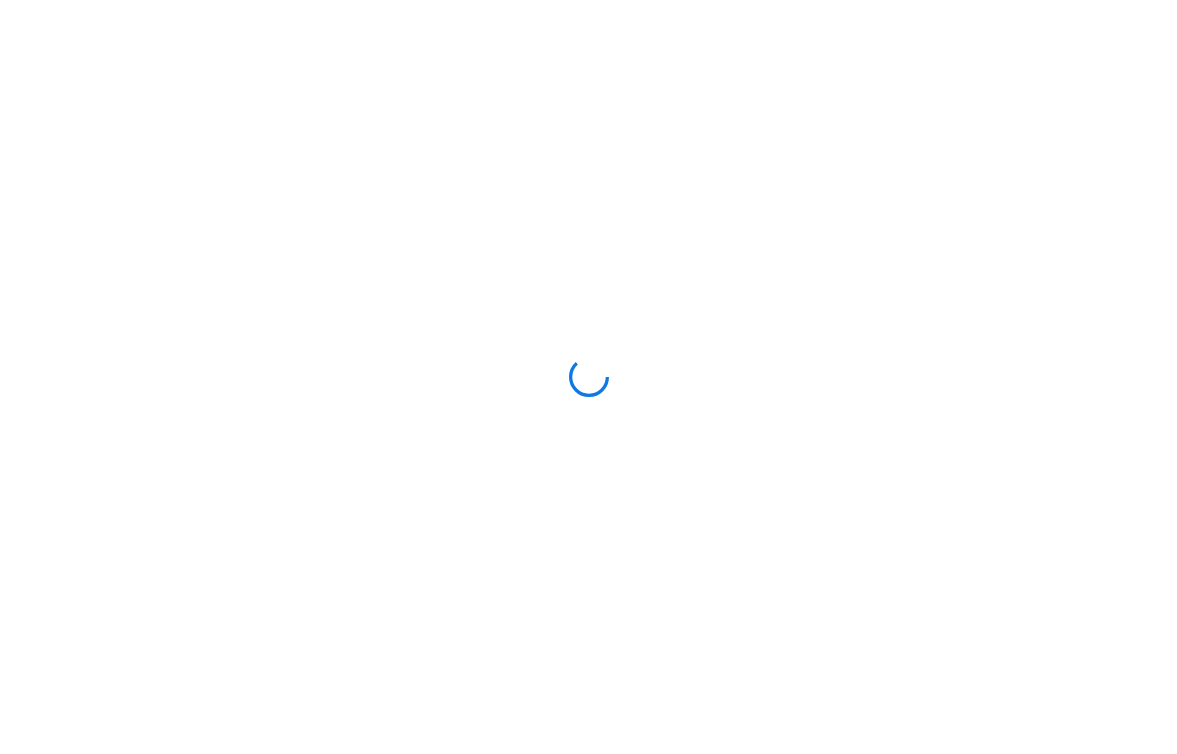 scroll, scrollTop: 0, scrollLeft: 0, axis: both 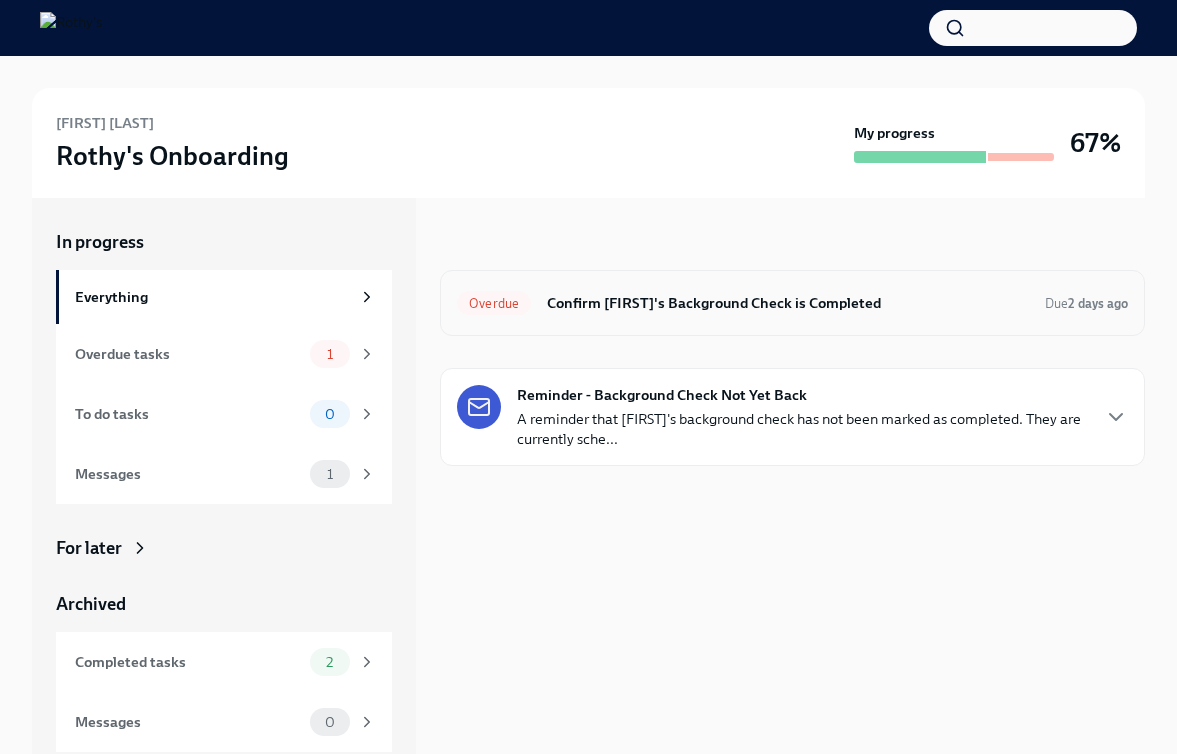 click on "Confirm [FIRST]'s Background Check is Completed" at bounding box center [788, 303] 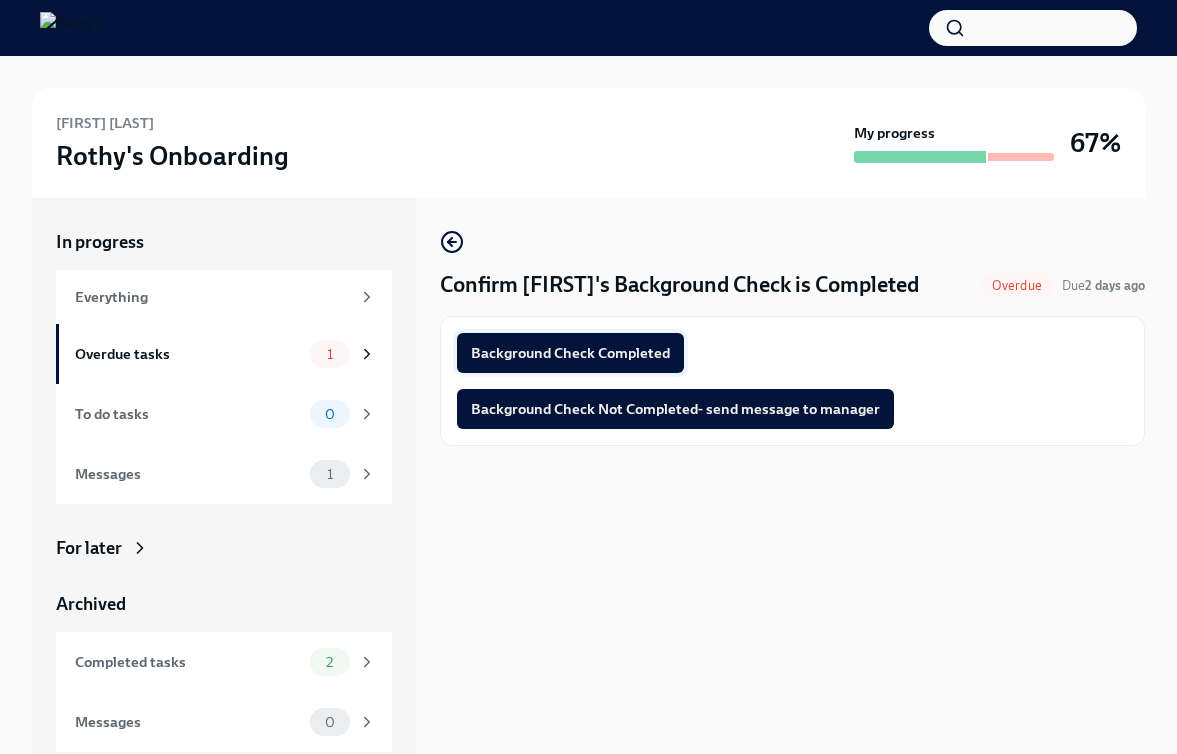 click on "Background Check Completed" at bounding box center (570, 353) 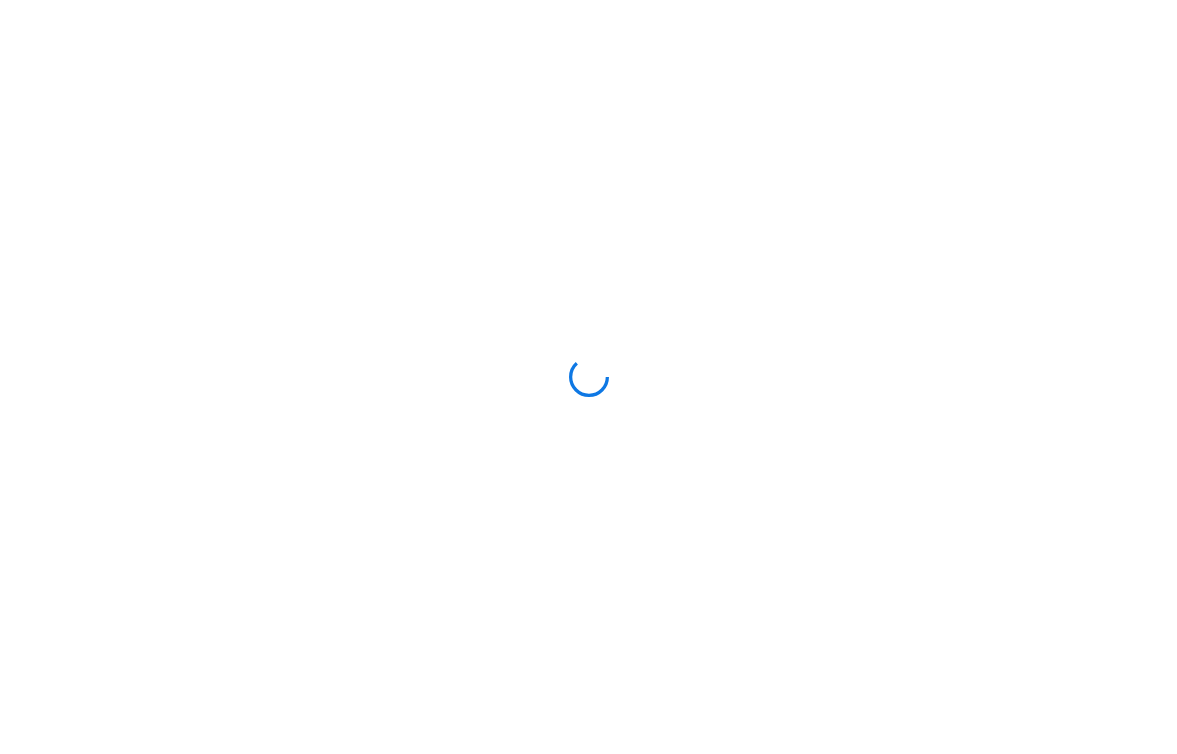 scroll, scrollTop: 0, scrollLeft: 0, axis: both 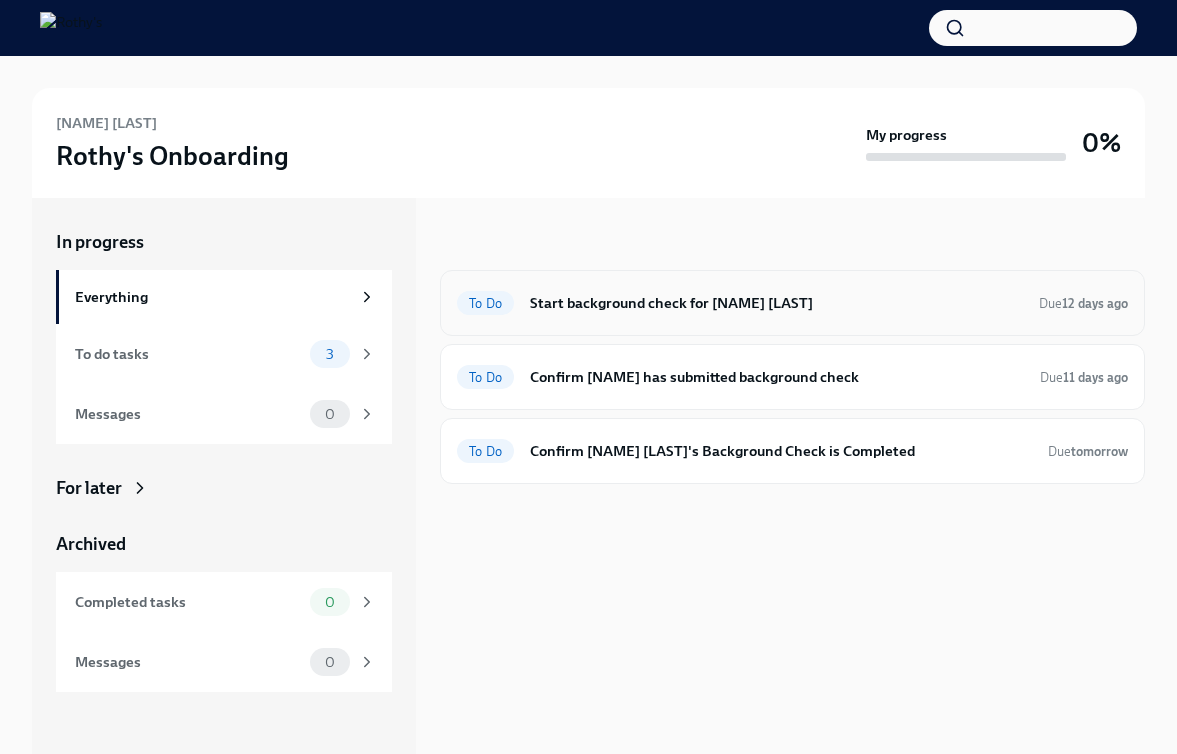click on "Start background check for [NAME] [LAST]" at bounding box center [776, 303] 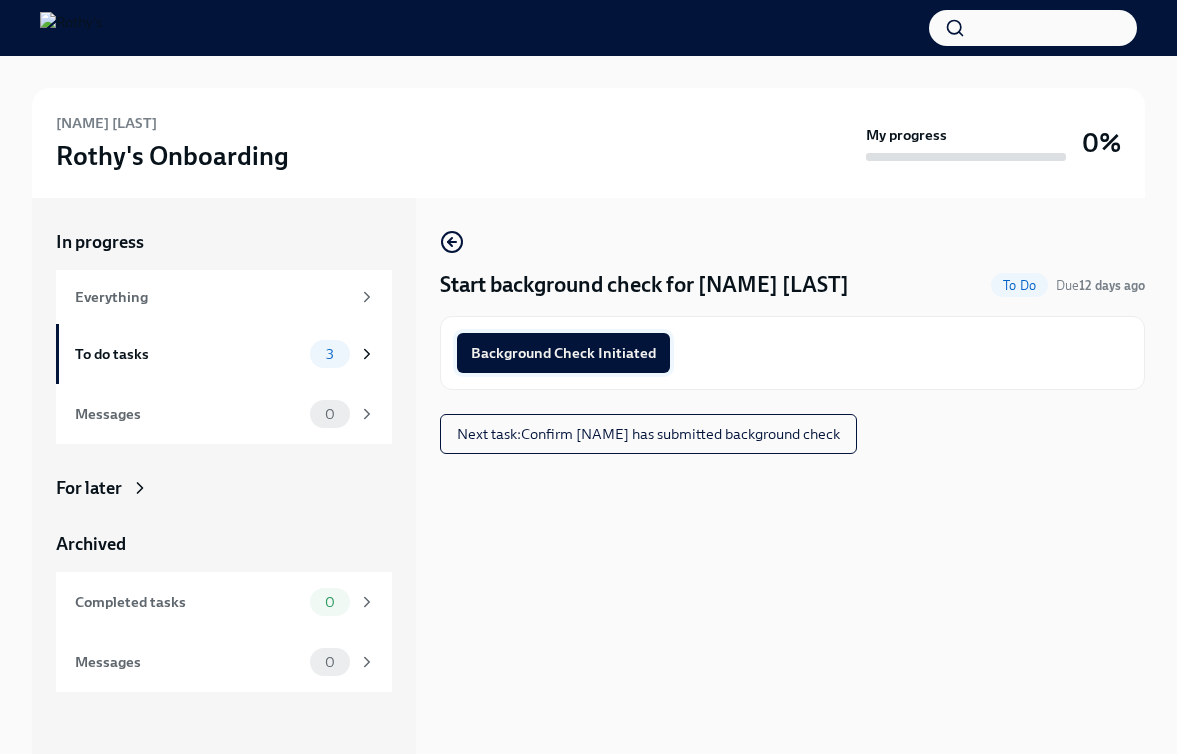 click on "Background Check Initiated" at bounding box center (563, 353) 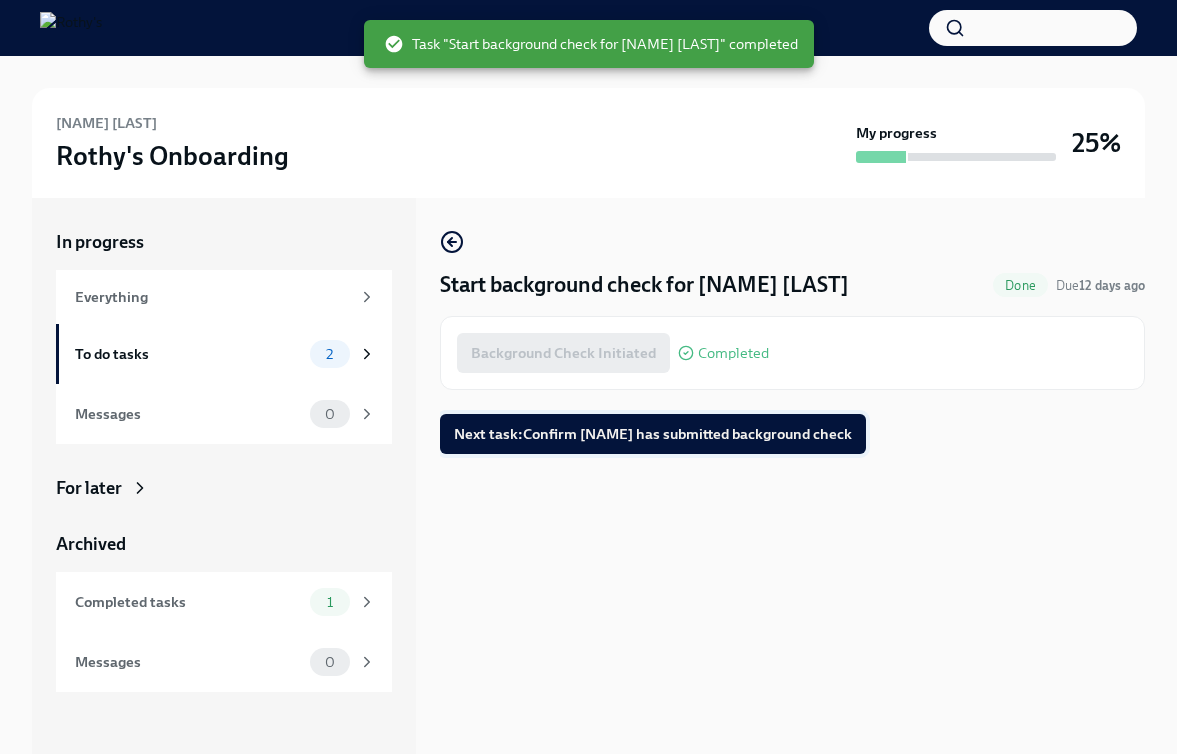 click on "Next task :  Confirm [NAME] has submitted background check" at bounding box center (653, 434) 